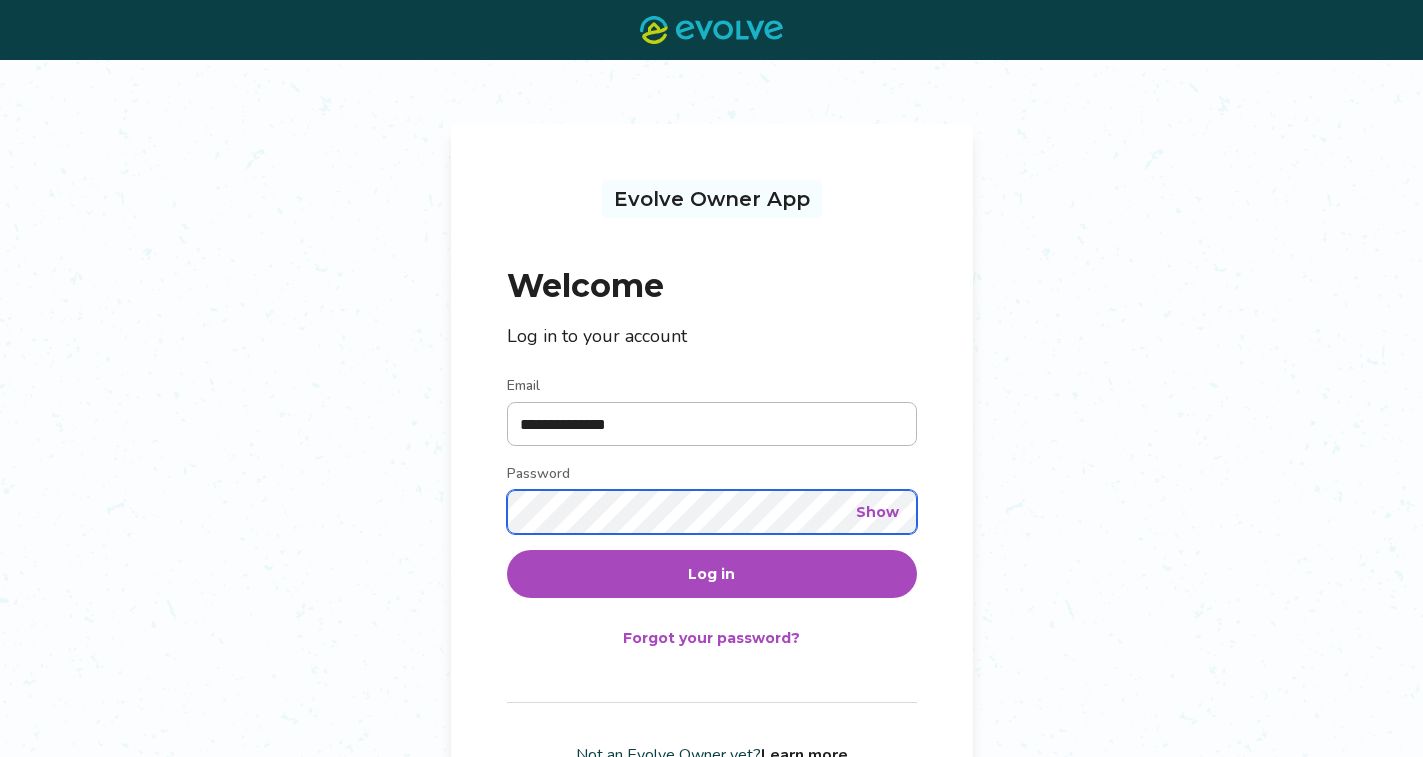 scroll, scrollTop: 0, scrollLeft: 0, axis: both 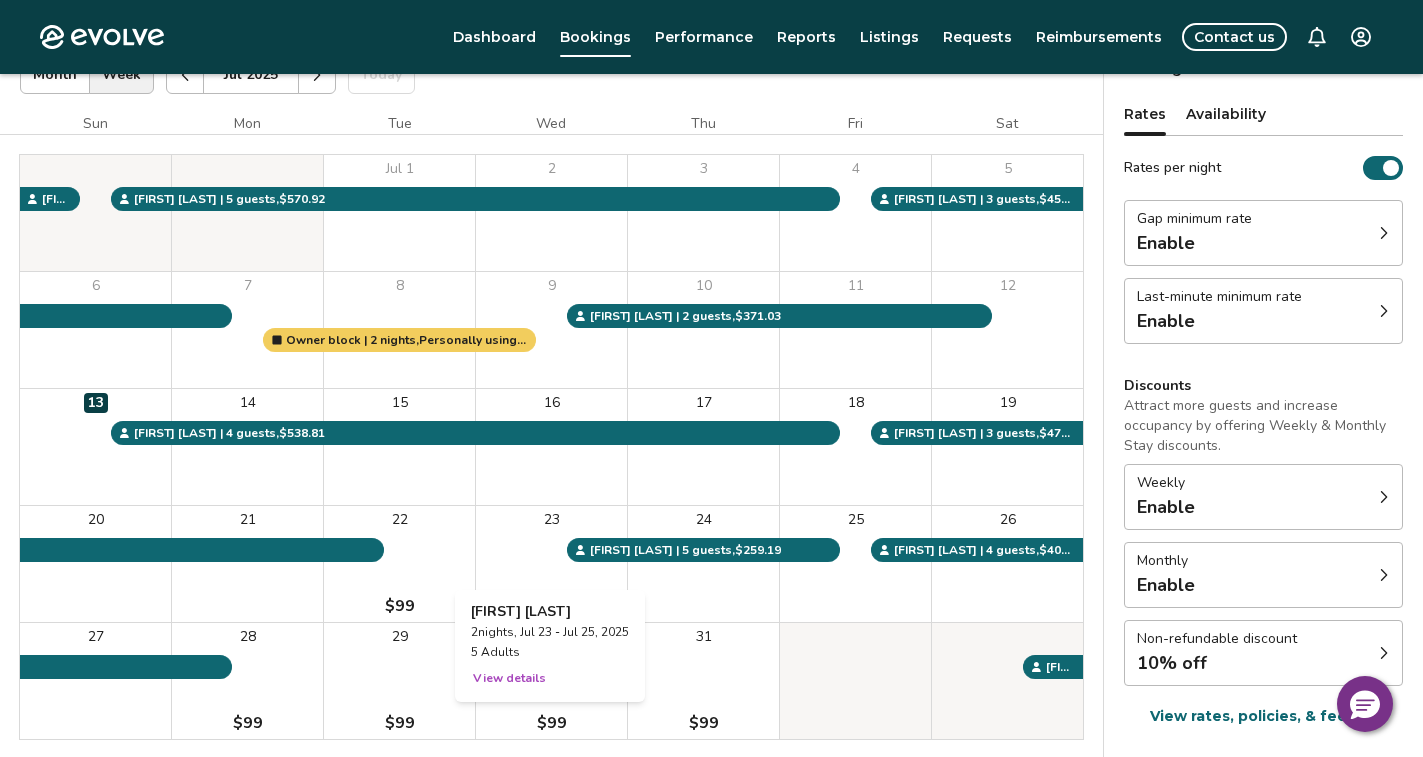 click on "23" at bounding box center (551, 564) 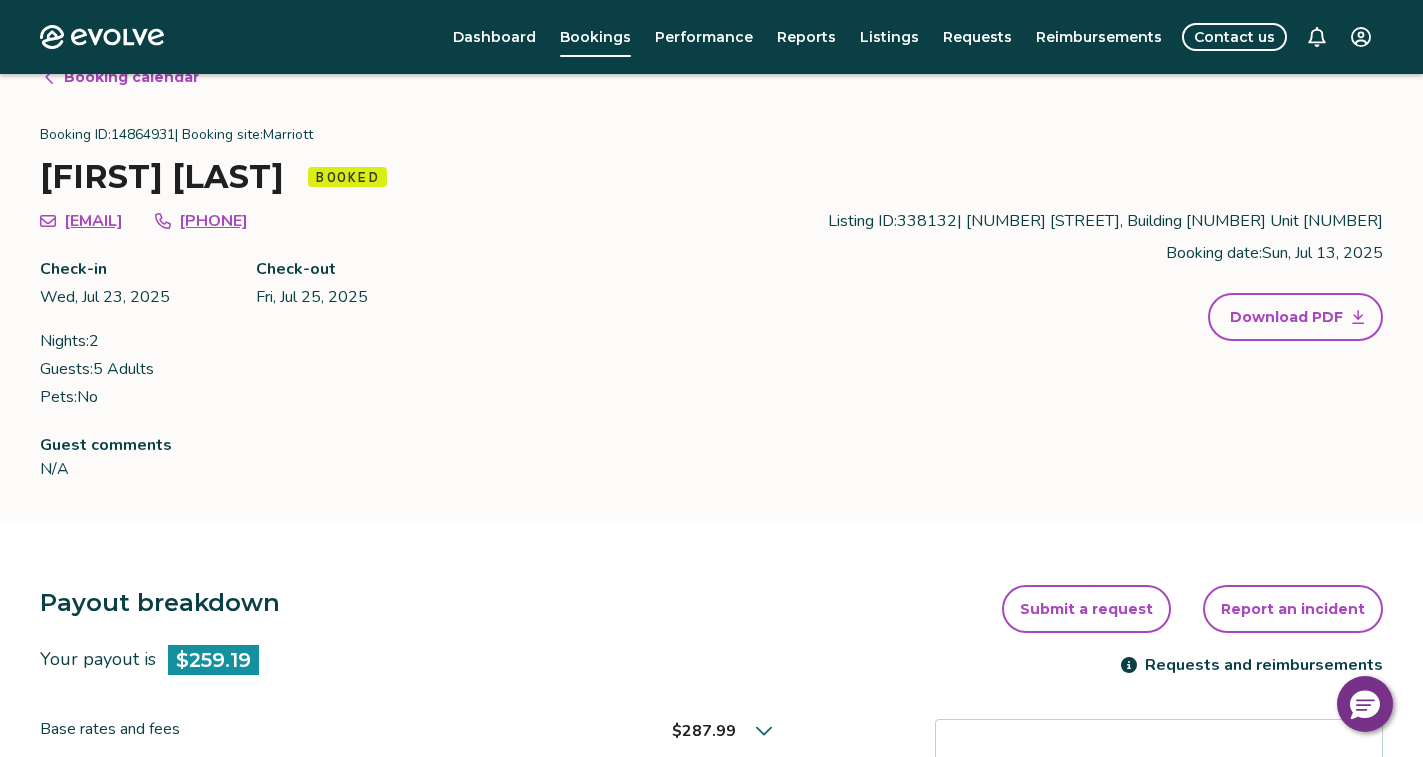 scroll, scrollTop: 0, scrollLeft: 0, axis: both 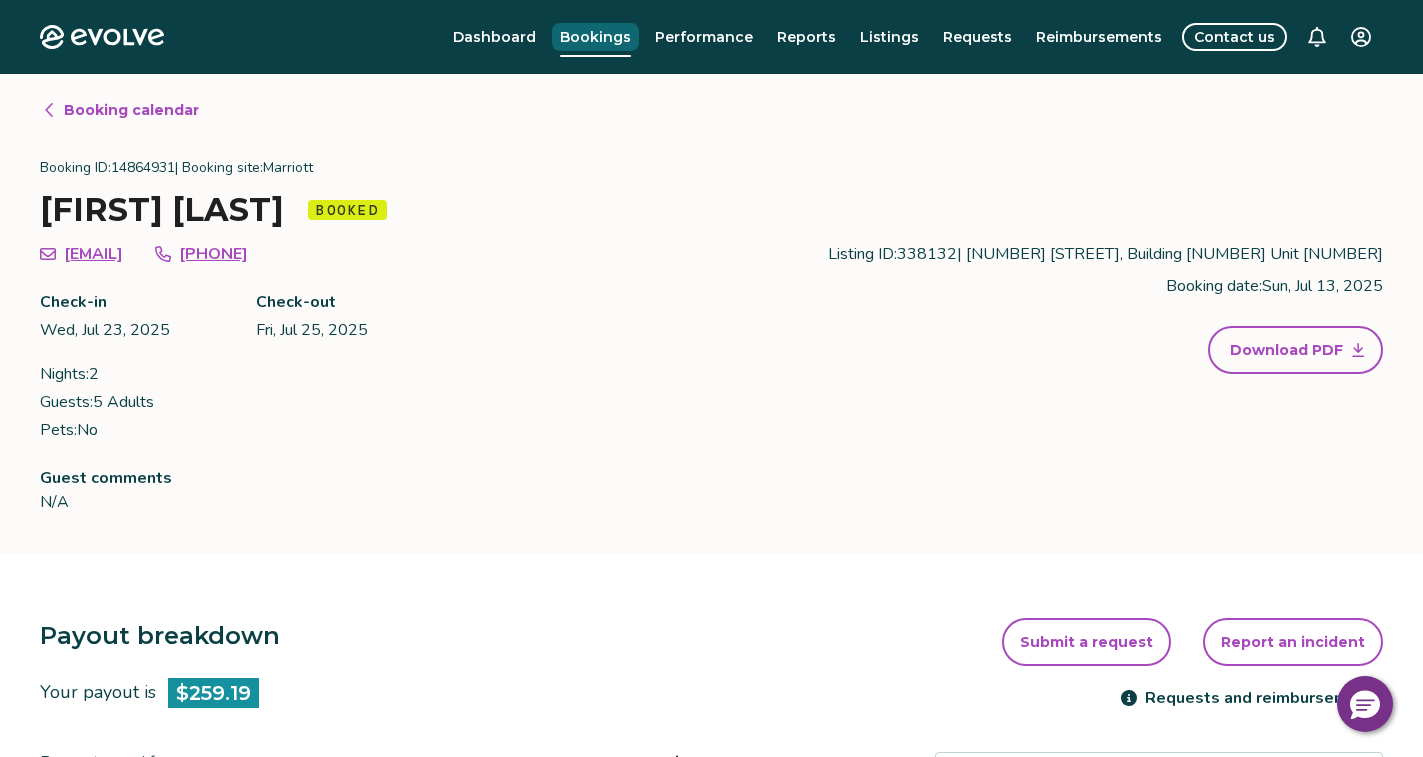 click on "Bookings" at bounding box center (595, 37) 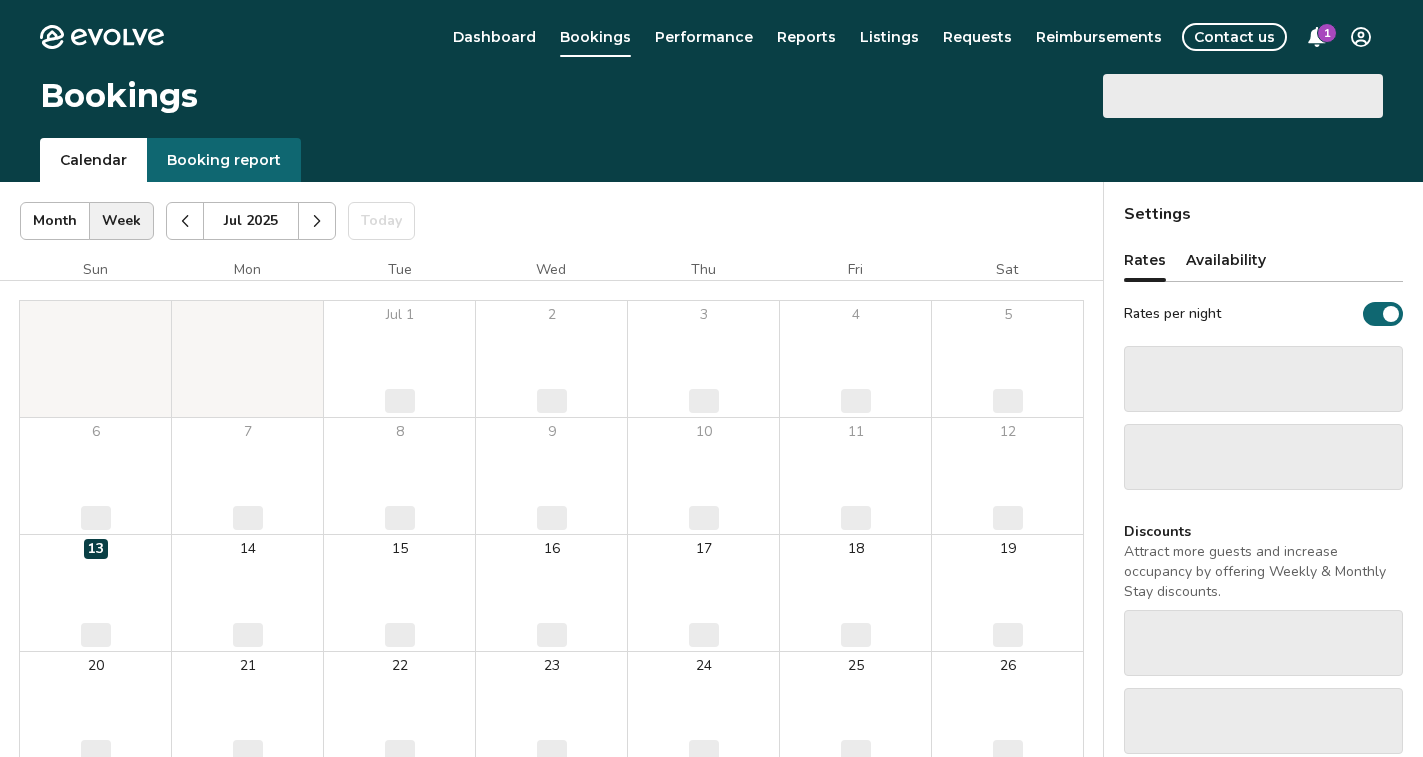 scroll, scrollTop: 0, scrollLeft: 0, axis: both 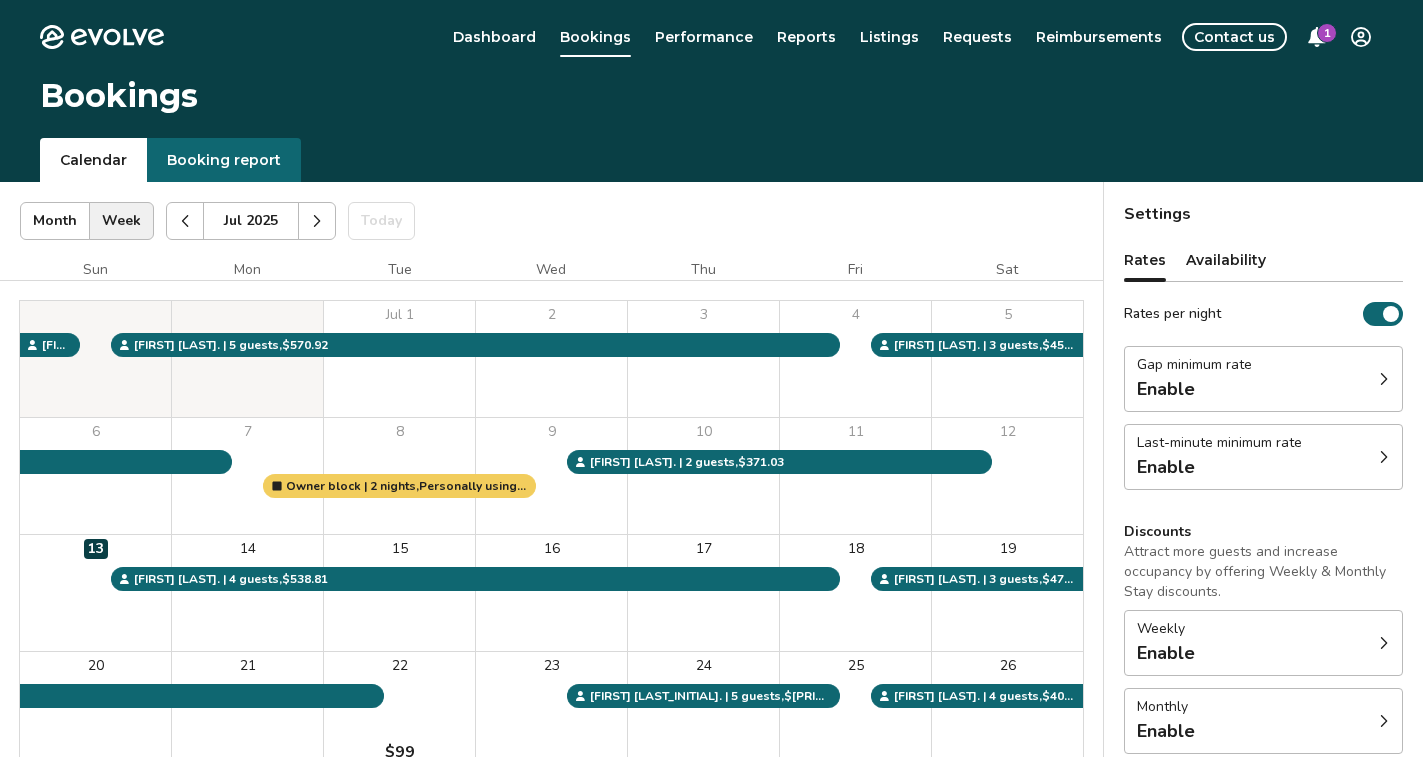 click on "1" at bounding box center (1327, 33) 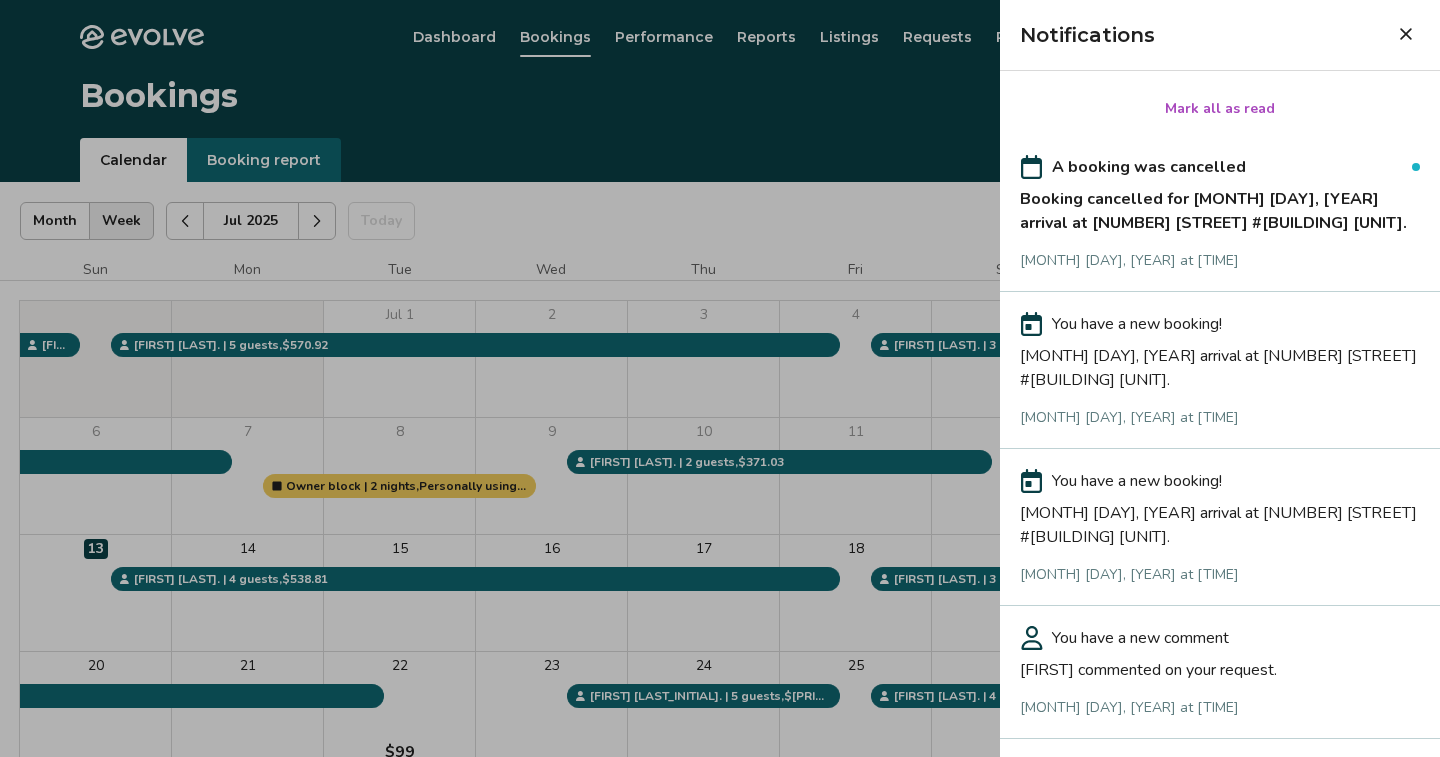 click on "Booking cancelled for [MONTH] [DAY], [YEAR] arrival at [NUMBER] [STREET] #[BUILDING] [UNIT]." at bounding box center [1220, 207] 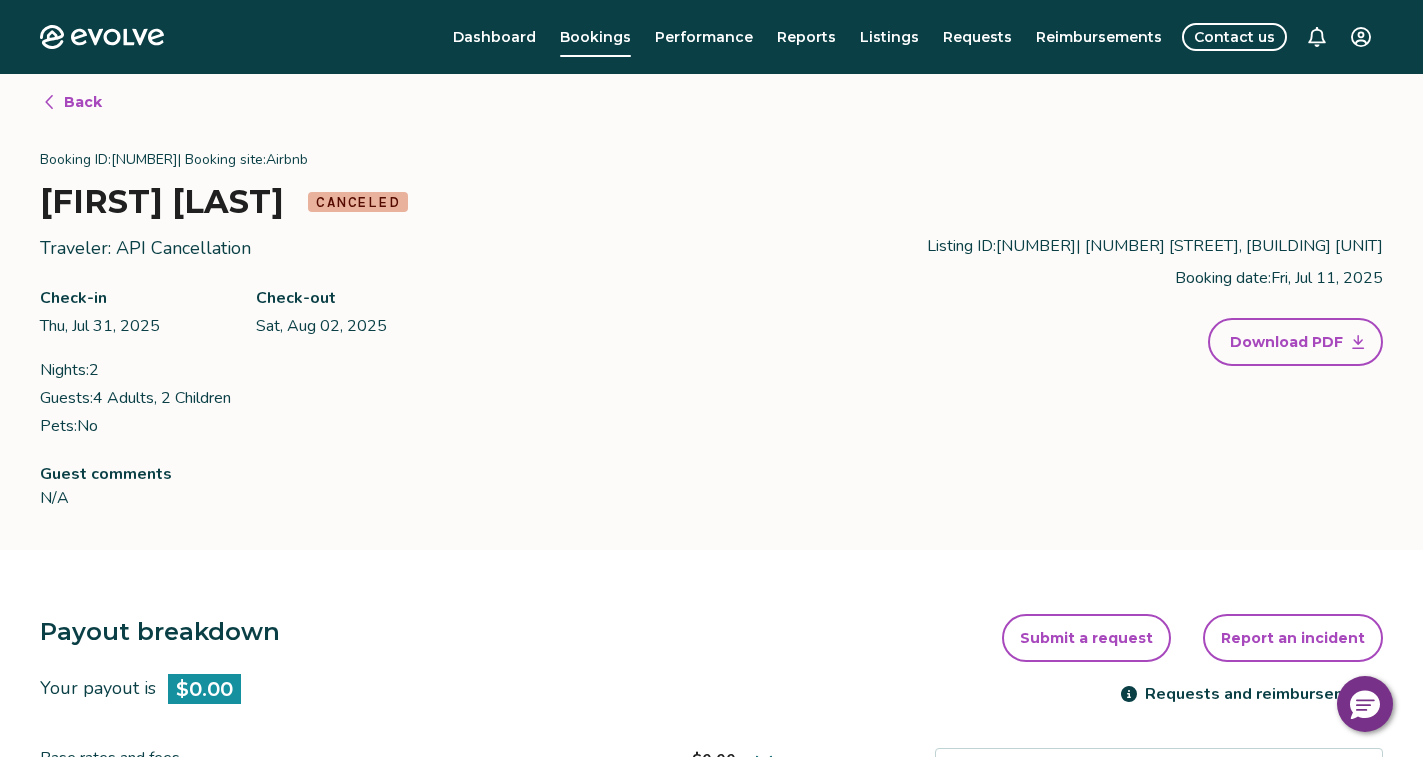 scroll, scrollTop: 0, scrollLeft: 0, axis: both 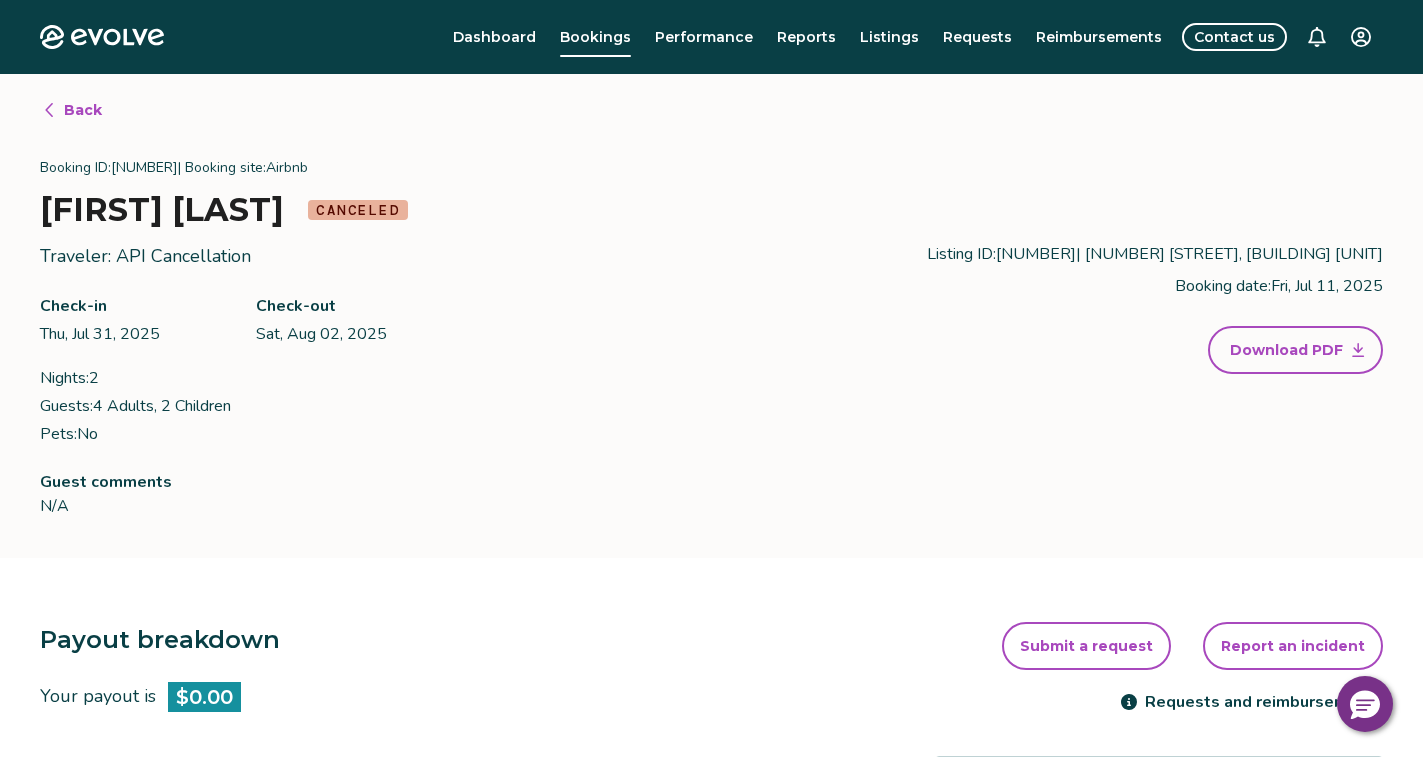 click on "Back" at bounding box center (83, 110) 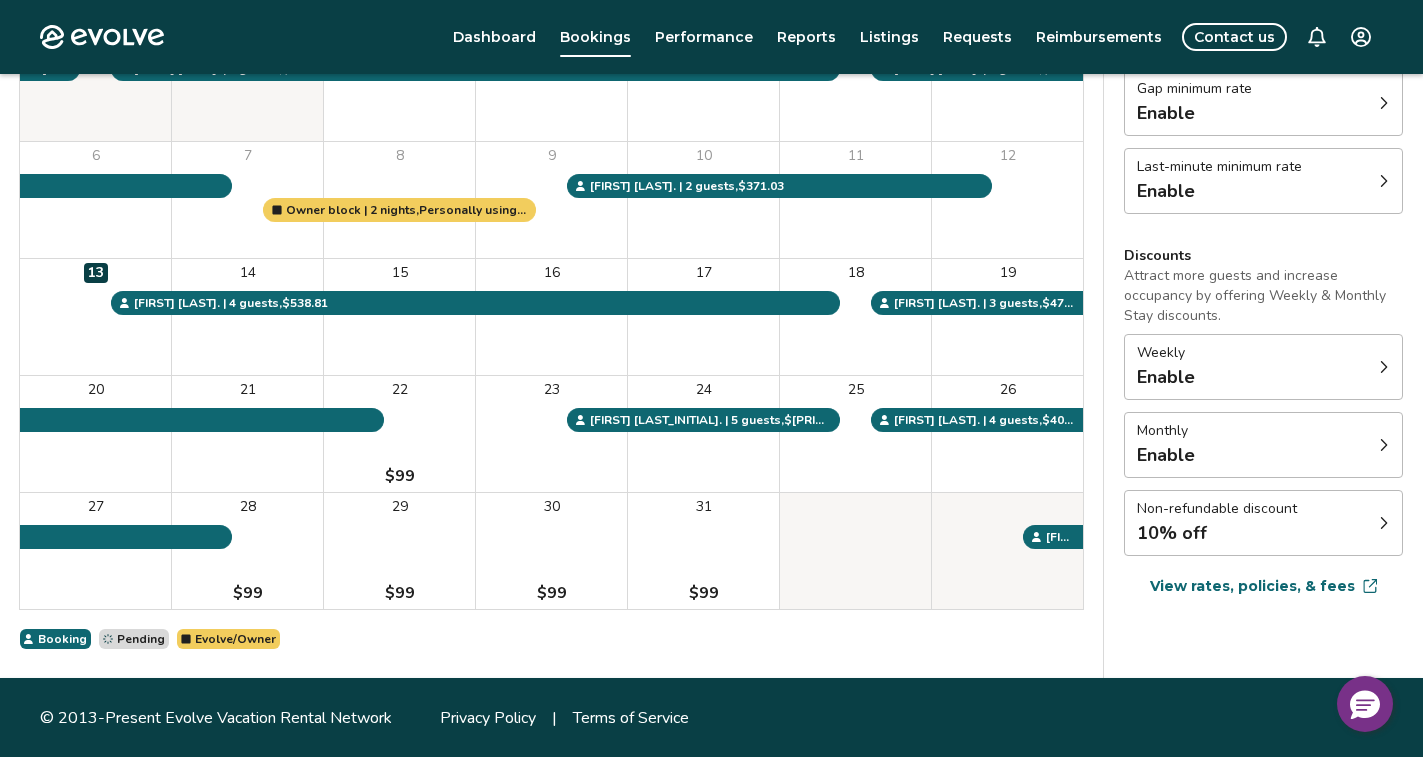 scroll, scrollTop: 277, scrollLeft: 0, axis: vertical 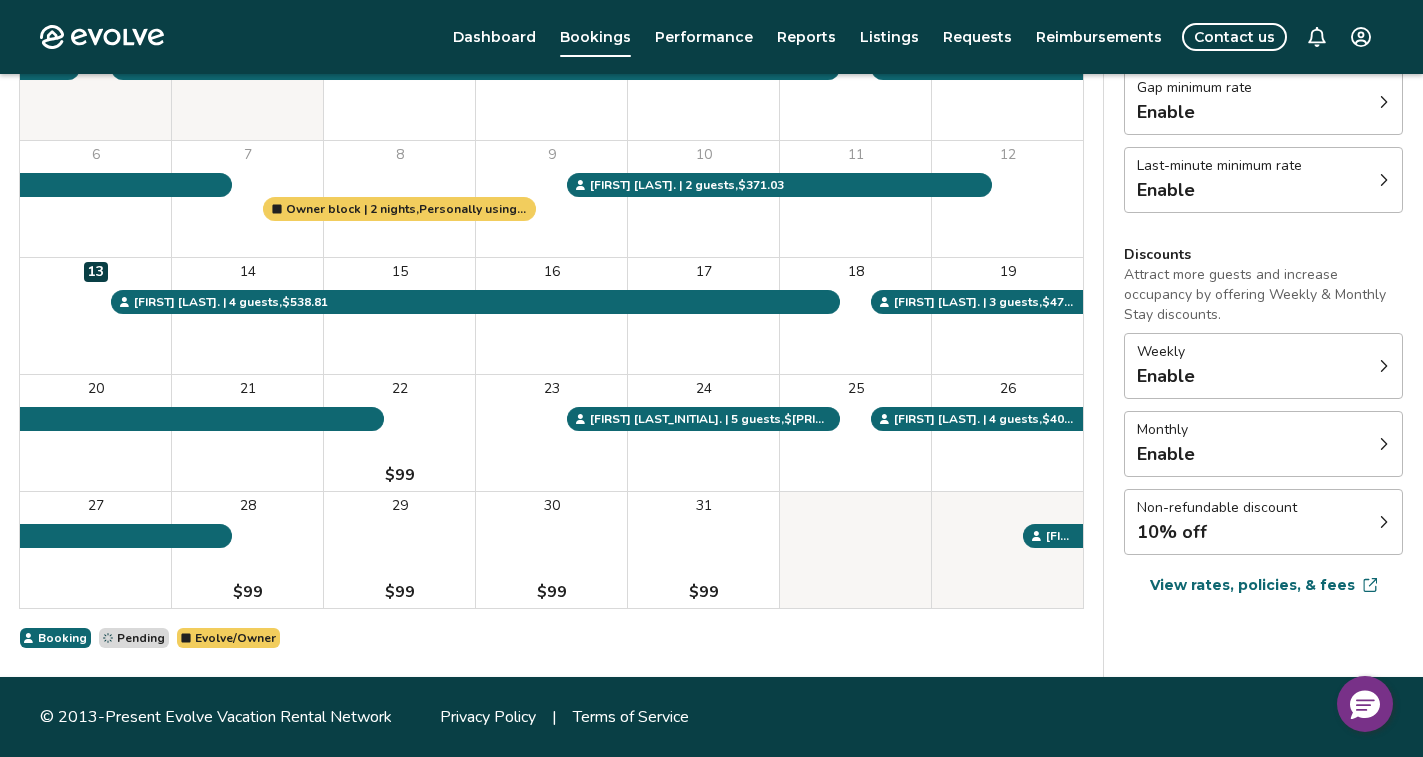 click 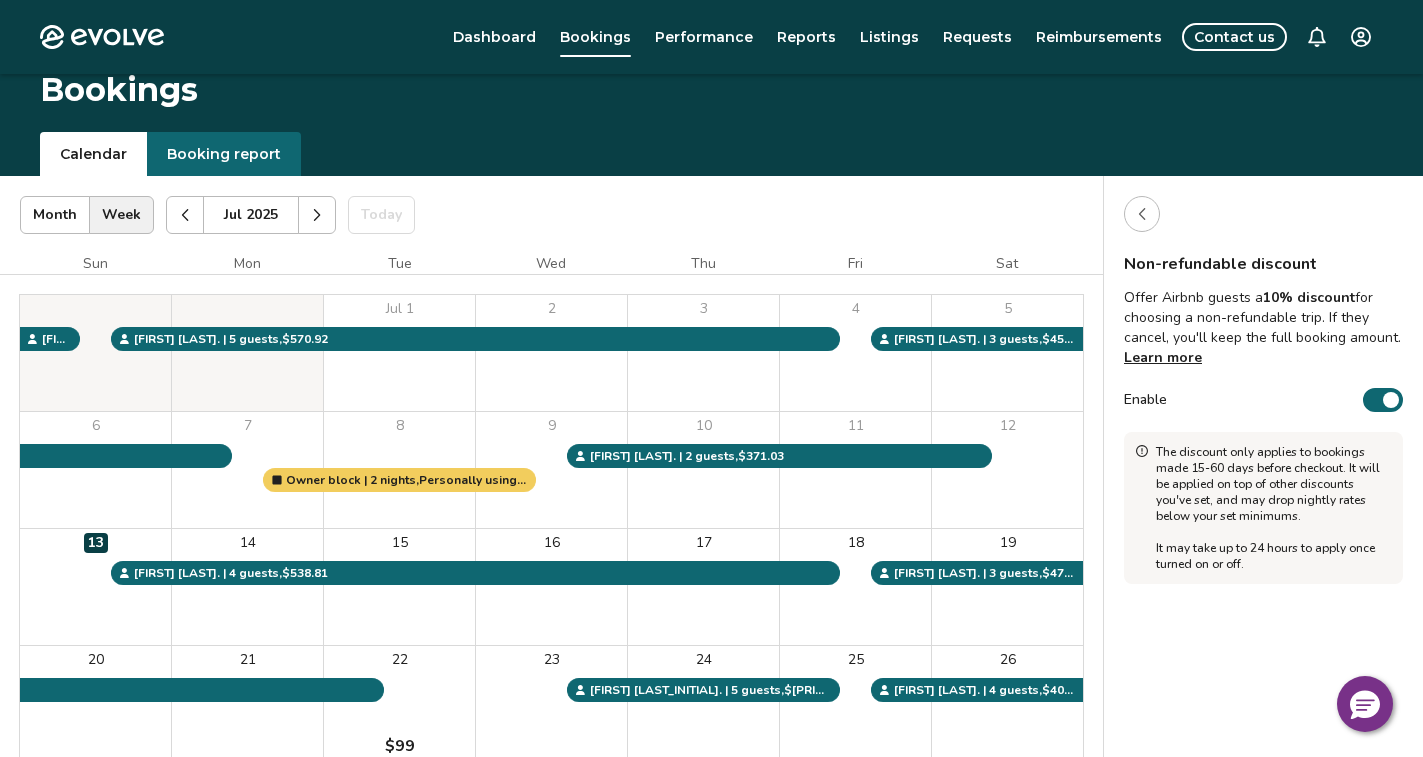 scroll, scrollTop: 0, scrollLeft: 0, axis: both 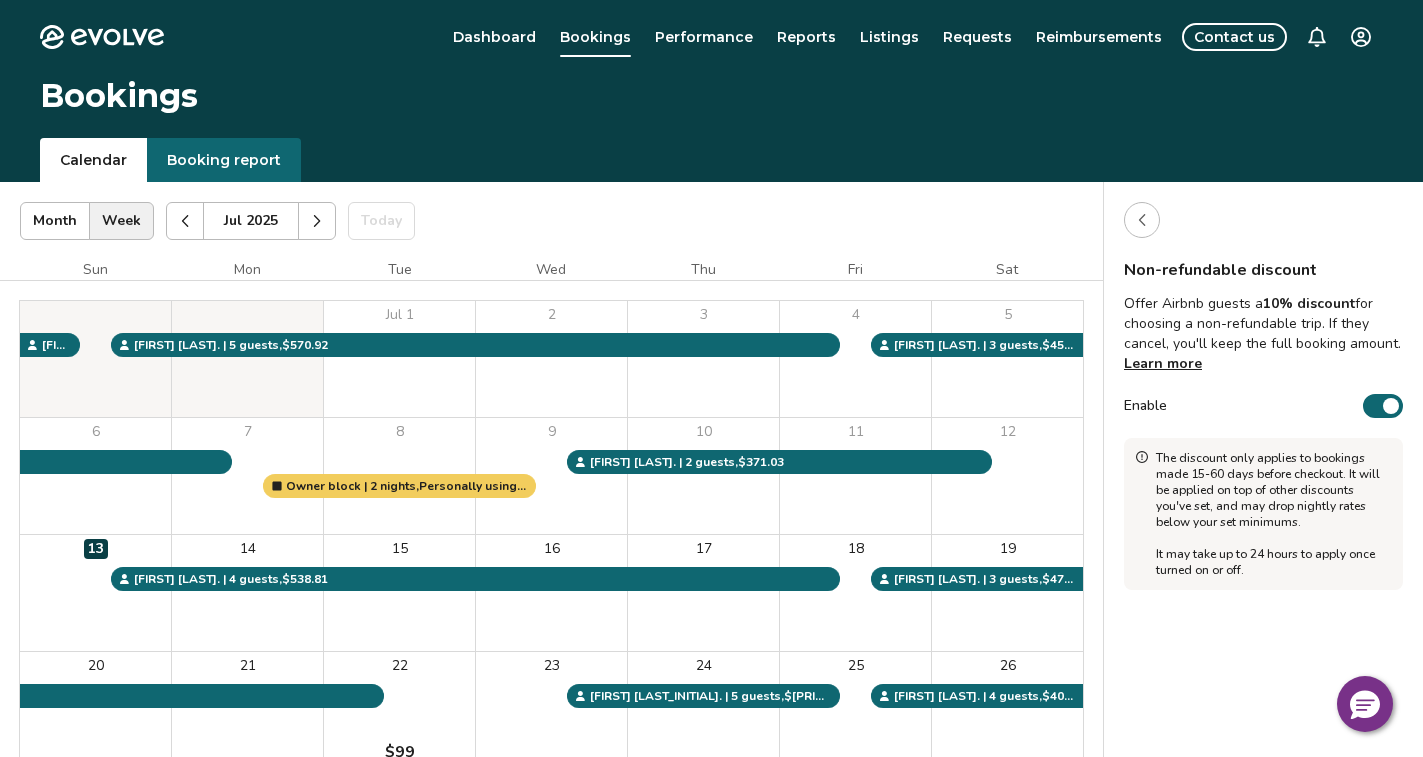 click on "Learn more" at bounding box center (1163, 363) 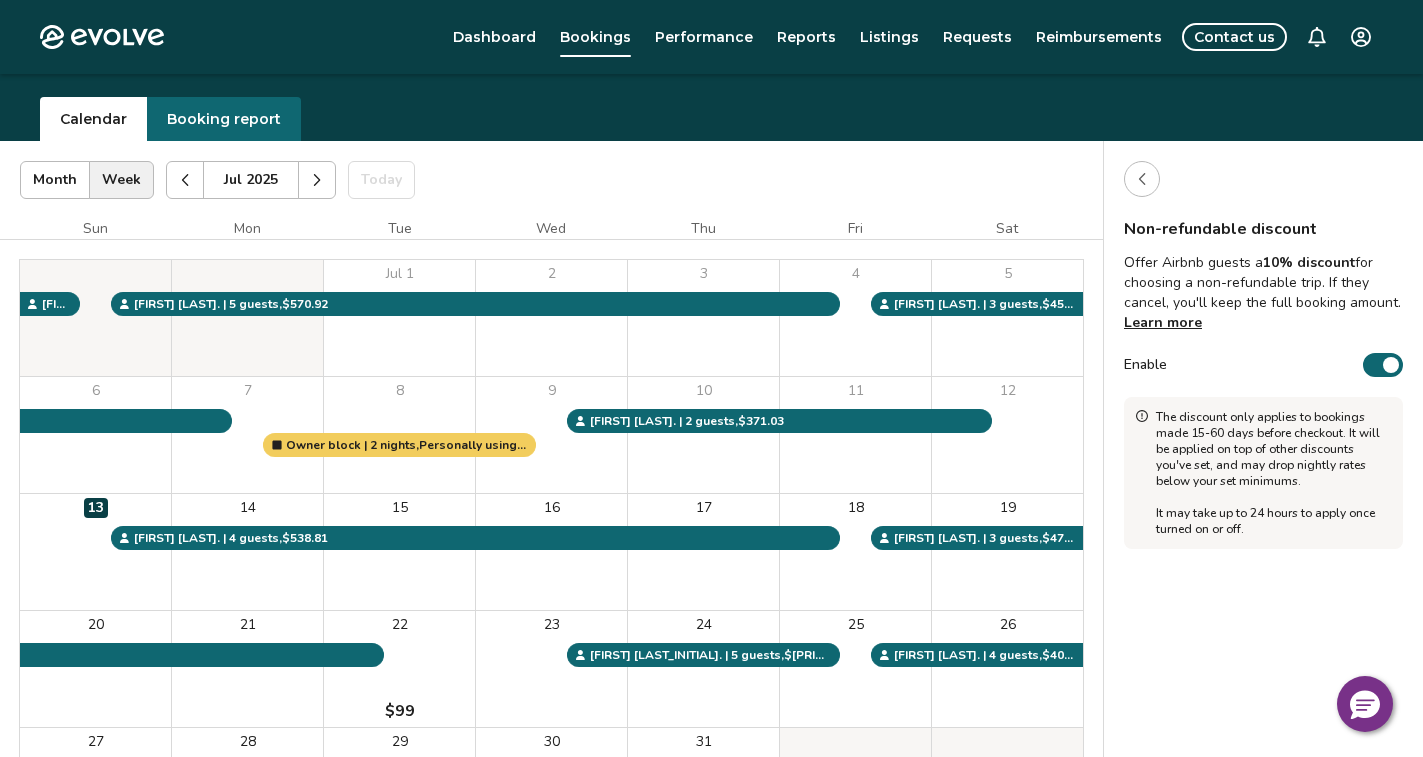 scroll, scrollTop: 23, scrollLeft: 0, axis: vertical 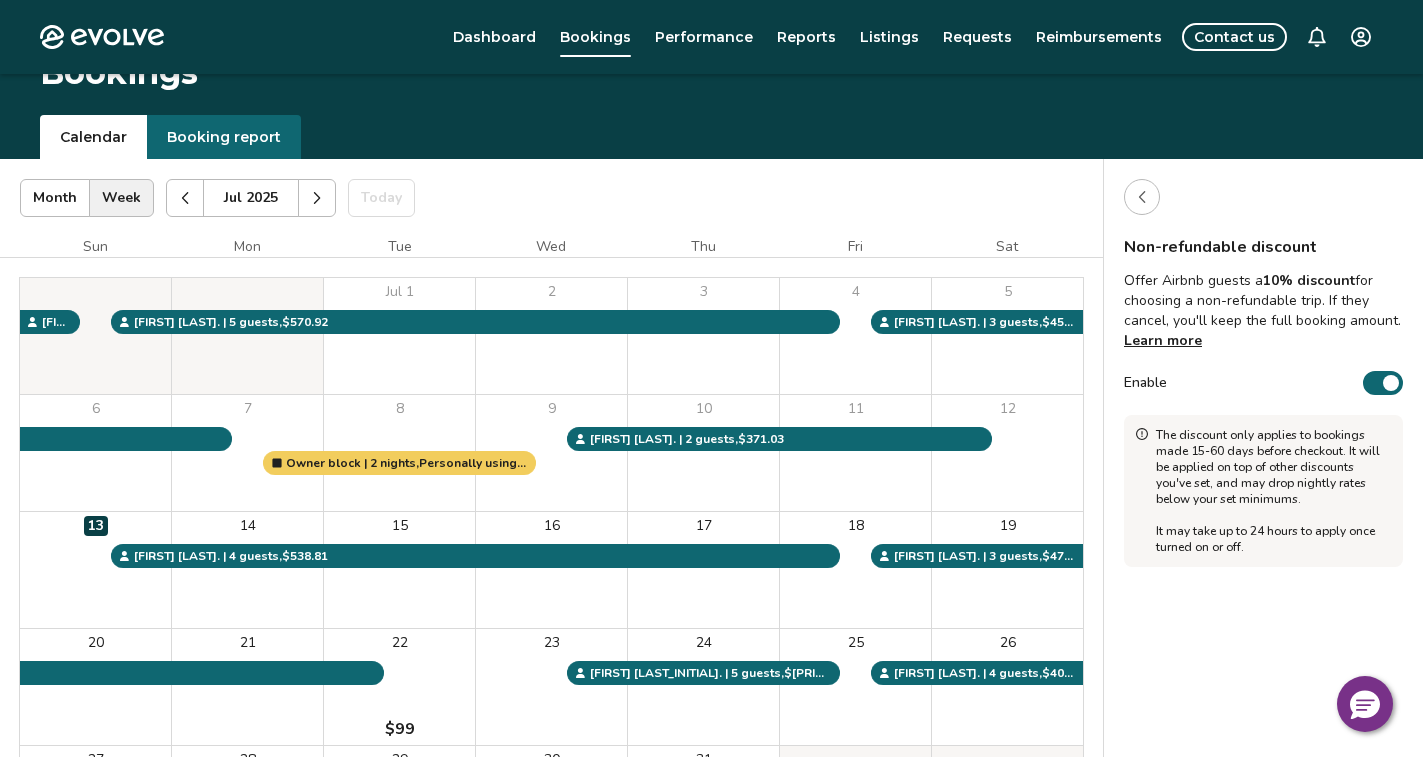 click 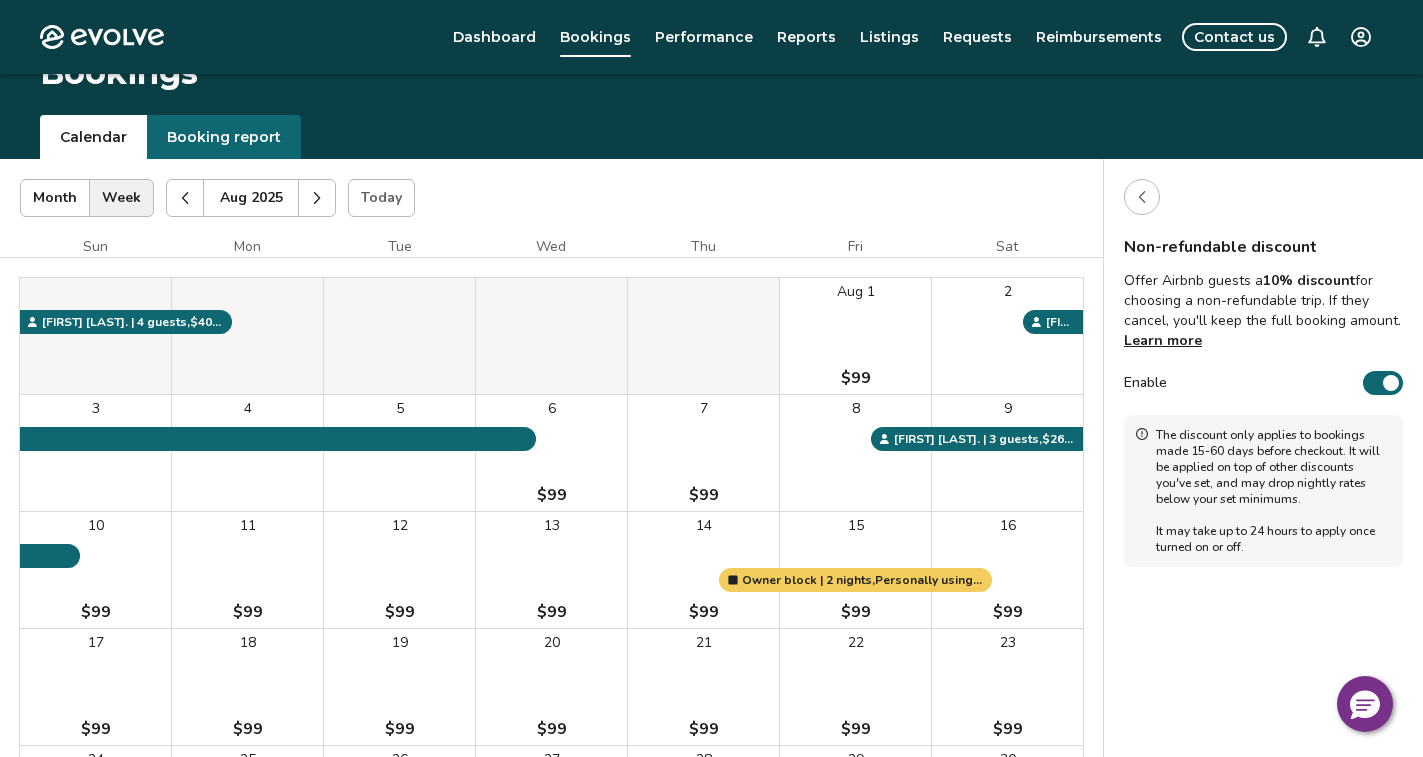 scroll, scrollTop: 0, scrollLeft: 0, axis: both 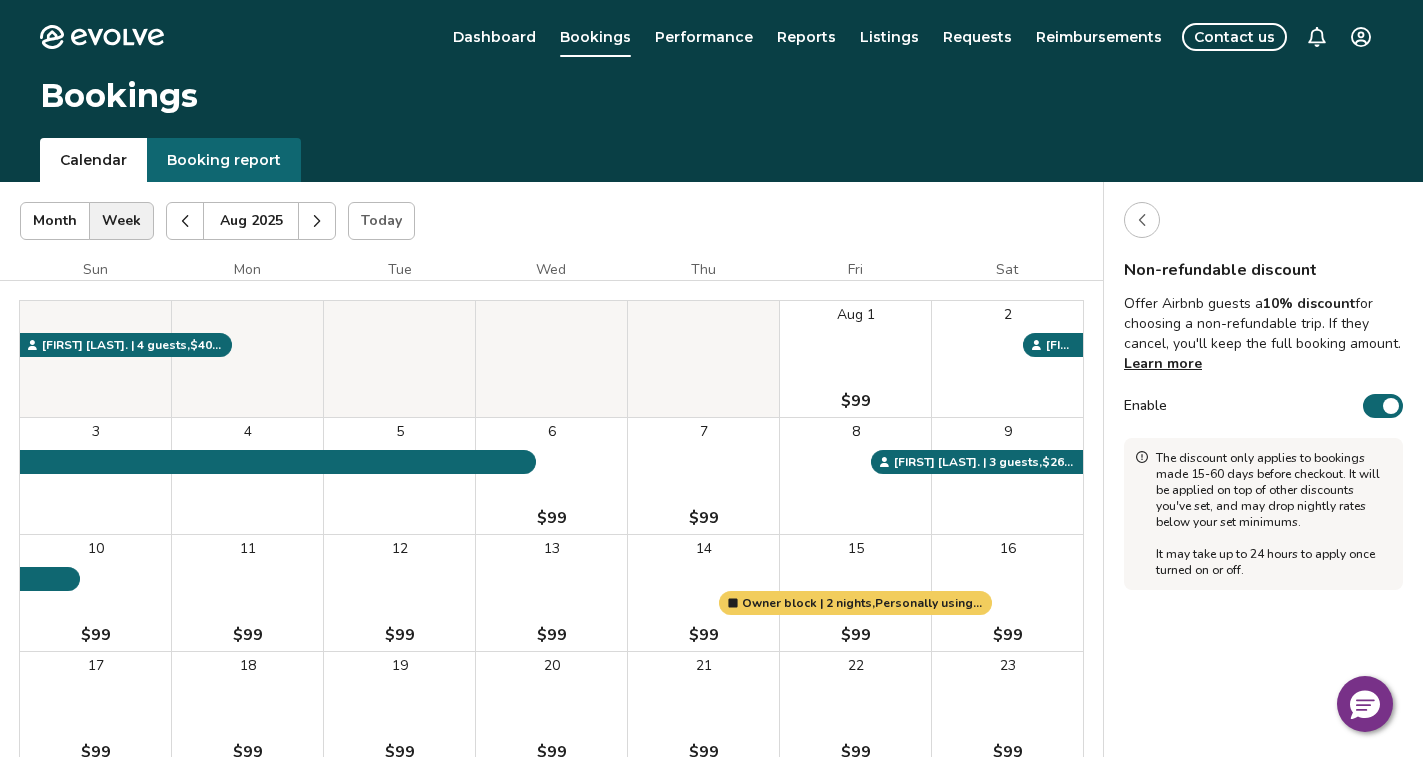 click on "Evolve Dashboard Bookings Performance Reports Listings Requests Reimbursements Contact us Bookings Calendar Booking report [MONTH] [YEAR]  | Views Month Week [MONTH] [YEAR] Today Settings [NUMBER] [STREET], [BUILDING] [UNIT] [MONTH] [YEAR] Sun Mon Tue Wed Thu Fri Sat [MONTH] 1 $[PRICE] 2 3 4 5 6 $[PRICE] 7 $[PRICE] 8 9 10 $[PRICE] 11 $[PRICE] 12 $[PRICE] 13 $[PRICE] 14 $[PRICE] 15 $[PRICE] 16 $[PRICE] 17 $[PRICE] 18 $[PRICE] 19 $[PRICE] 20 $[PRICE] 21 $[PRICE] 22 $[PRICE] 23 $[PRICE] 24 $[PRICE] 25 $[PRICE] 26 $[PRICE] 27 $[PRICE] 28 $[PRICE] 29 $[PRICE] 30 $[PRICE] 31 $[PRICE] Owner block | 2 nights,  Personally using the property [FIRST] [LAST]. | 4 guests ,  $[PRICE] [FIRST] [LAST]. | 4 guests ,  $[PRICE] [FIRST] [LAST]. | 3 guests ,  $[PRICE] Booking Pending Evolve/Owner Settings Rates Availability Rates per night Gap minimum rate Enable Last-minute minimum rate Enable Discounts Attract more guests and increase occupancy by offering Weekly & Monthly Stay discounts. Weekly Enable Monthly Enable Non-refundable discount 10% off View rates, policies, & fees Gap minimum rate Reduce your minimum rate by 20%  to help fill nights between bookings  Enable Enable   Enable" at bounding box center (711, 571) 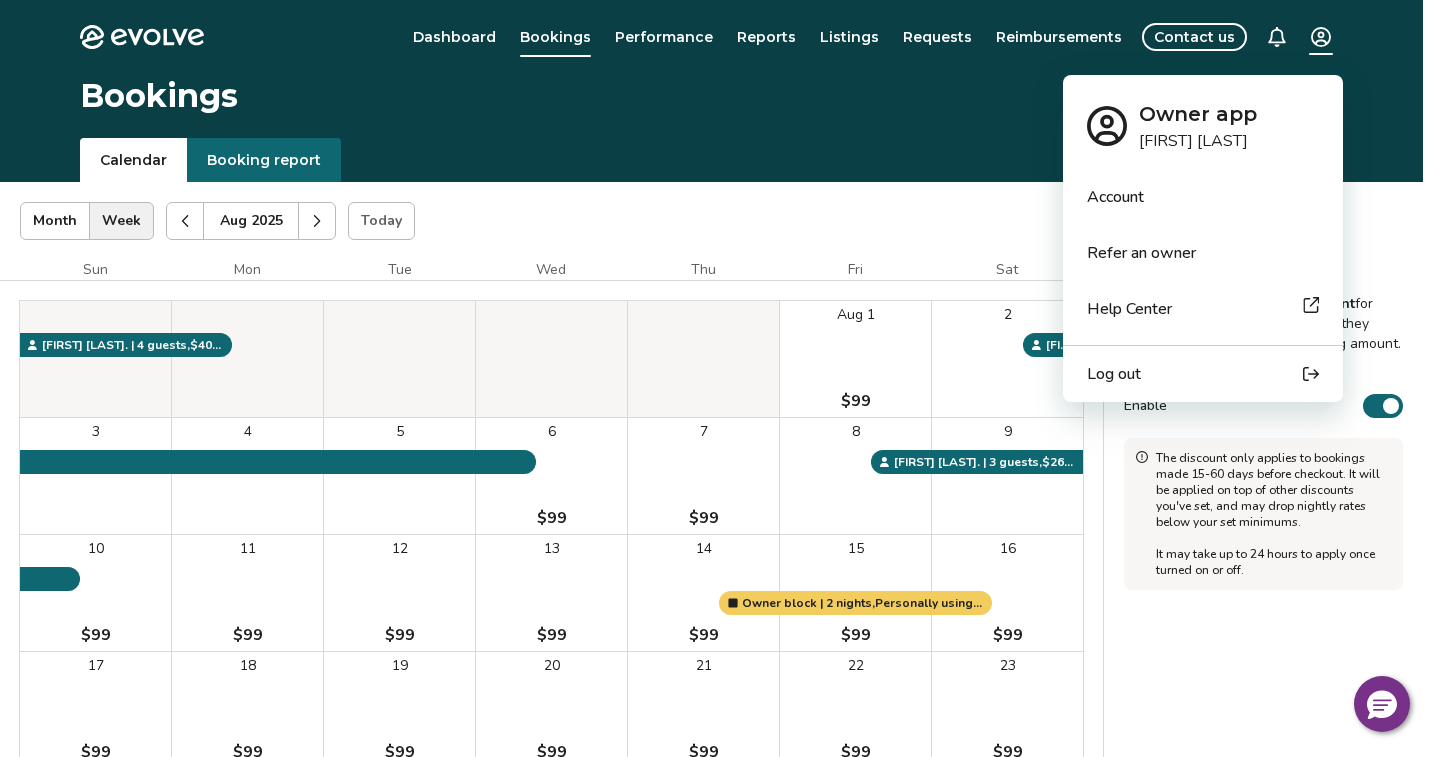 click on "Log out" at bounding box center (1114, 374) 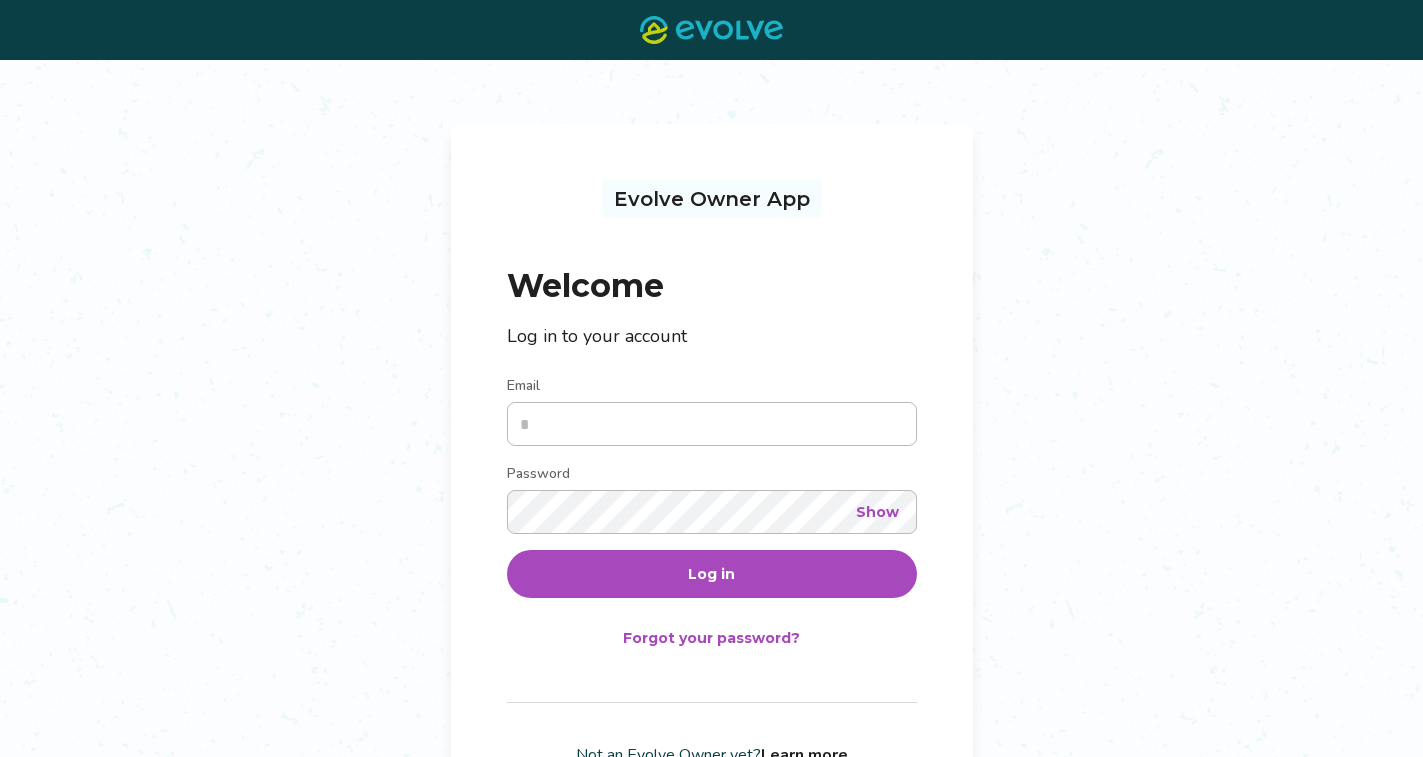 scroll, scrollTop: 0, scrollLeft: 0, axis: both 